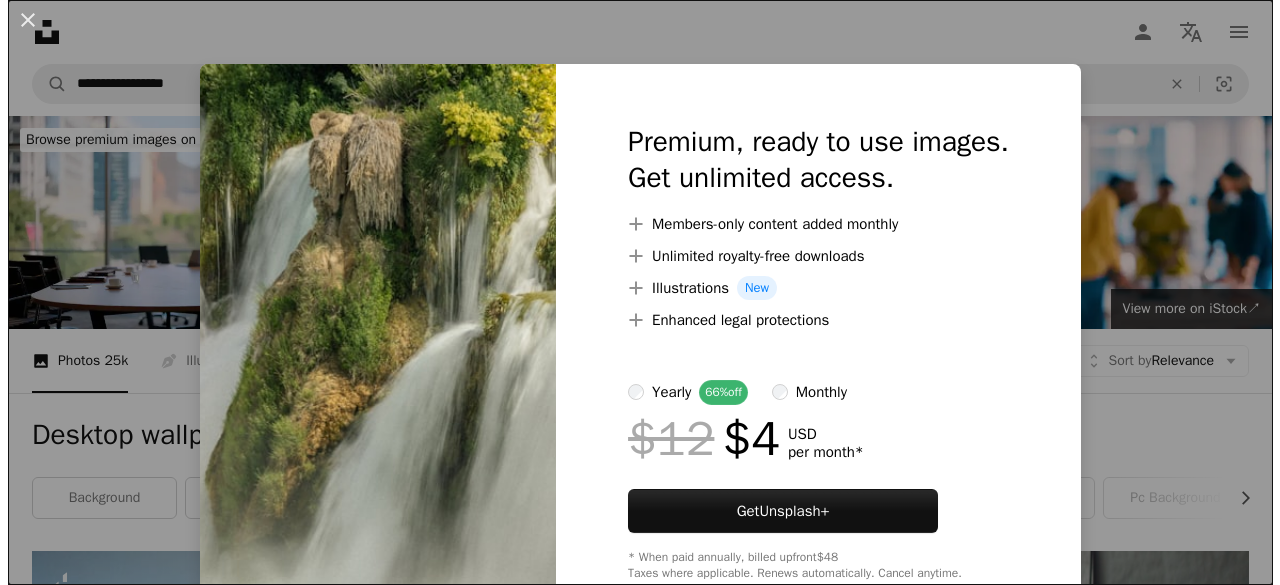 scroll, scrollTop: 4212, scrollLeft: 0, axis: vertical 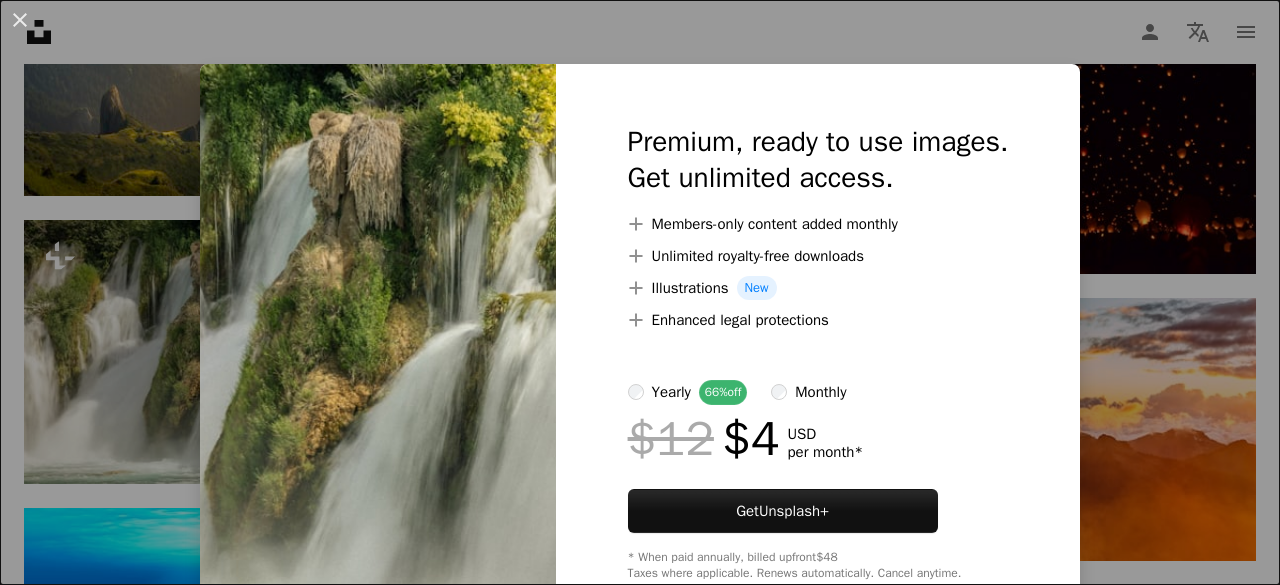 click on "An X shape" at bounding box center [20, 20] 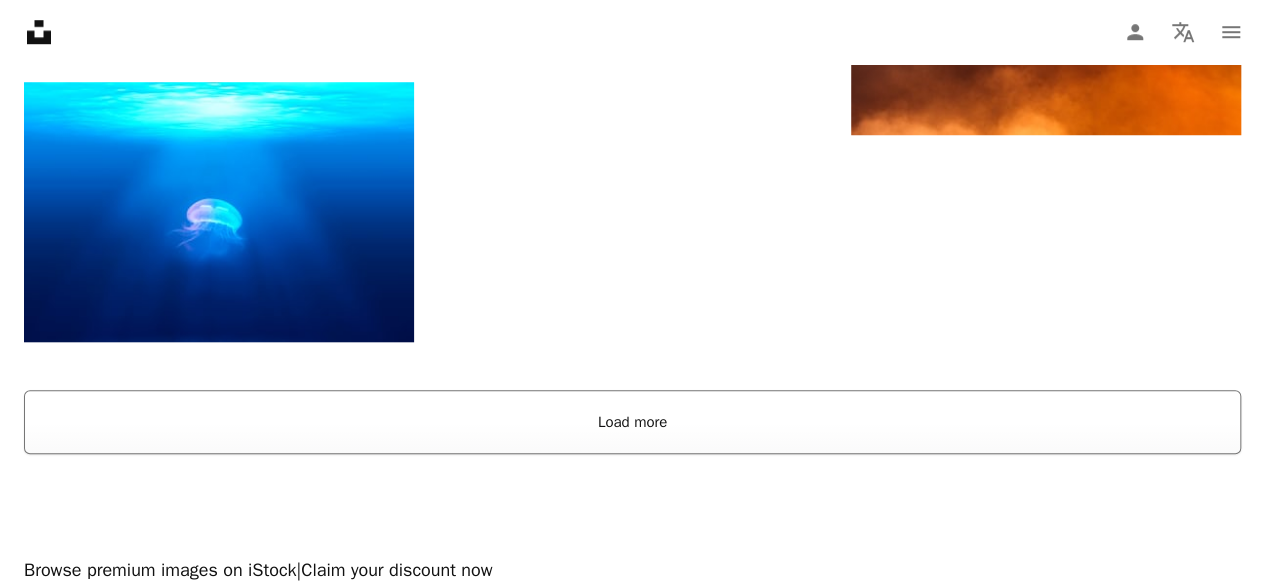 scroll, scrollTop: 4592, scrollLeft: 0, axis: vertical 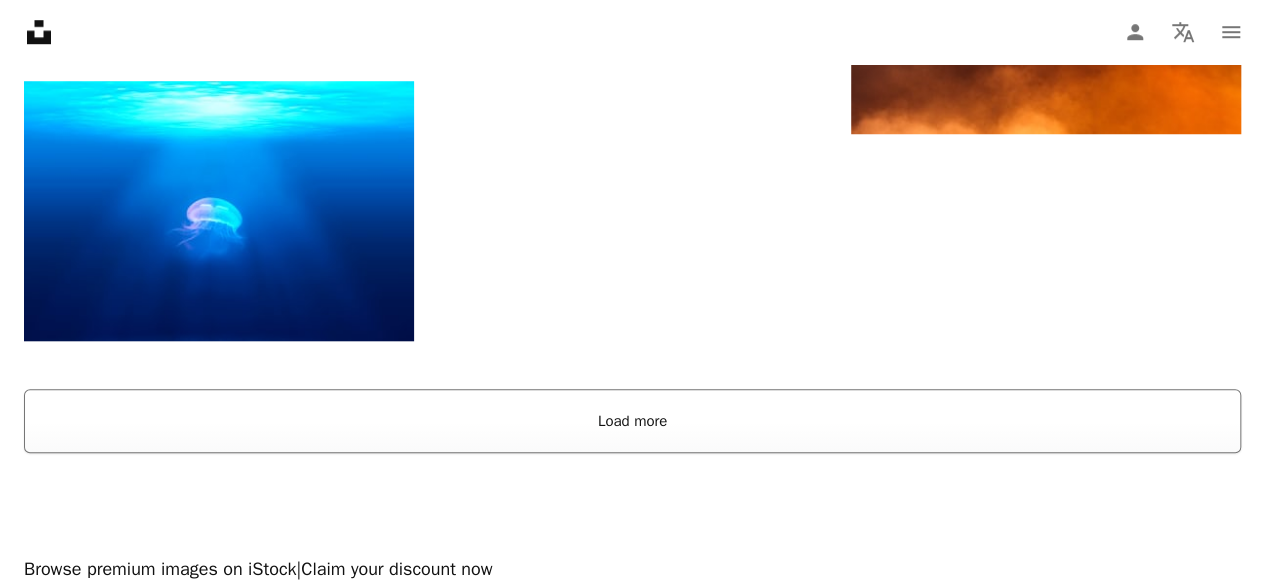 click on "Load more" at bounding box center (632, 421) 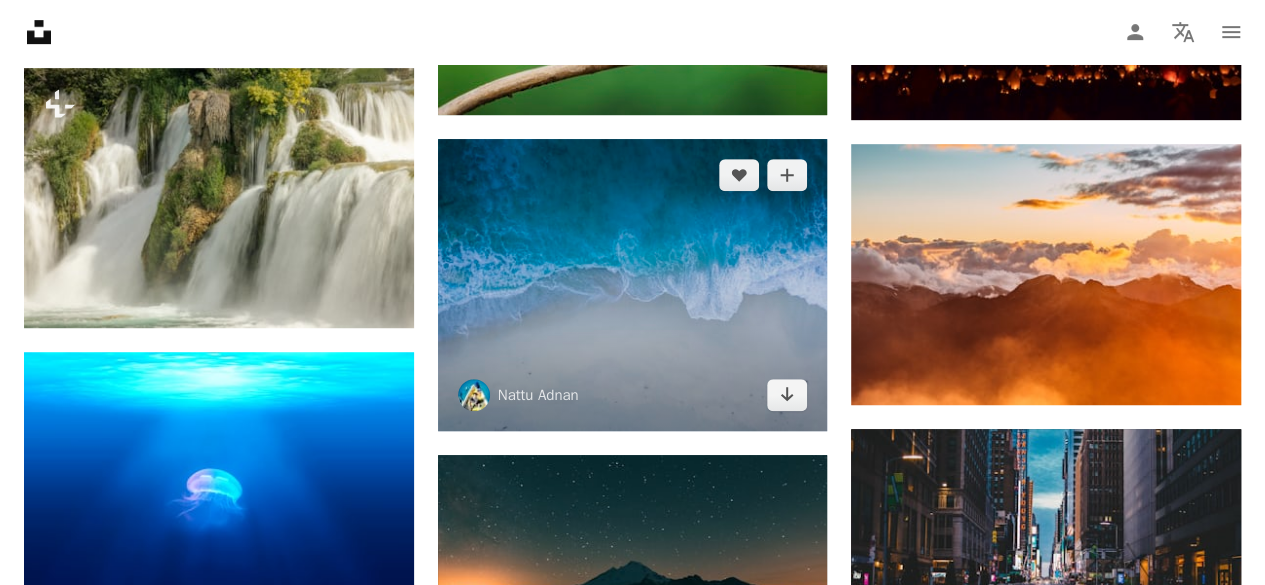 scroll, scrollTop: 4320, scrollLeft: 0, axis: vertical 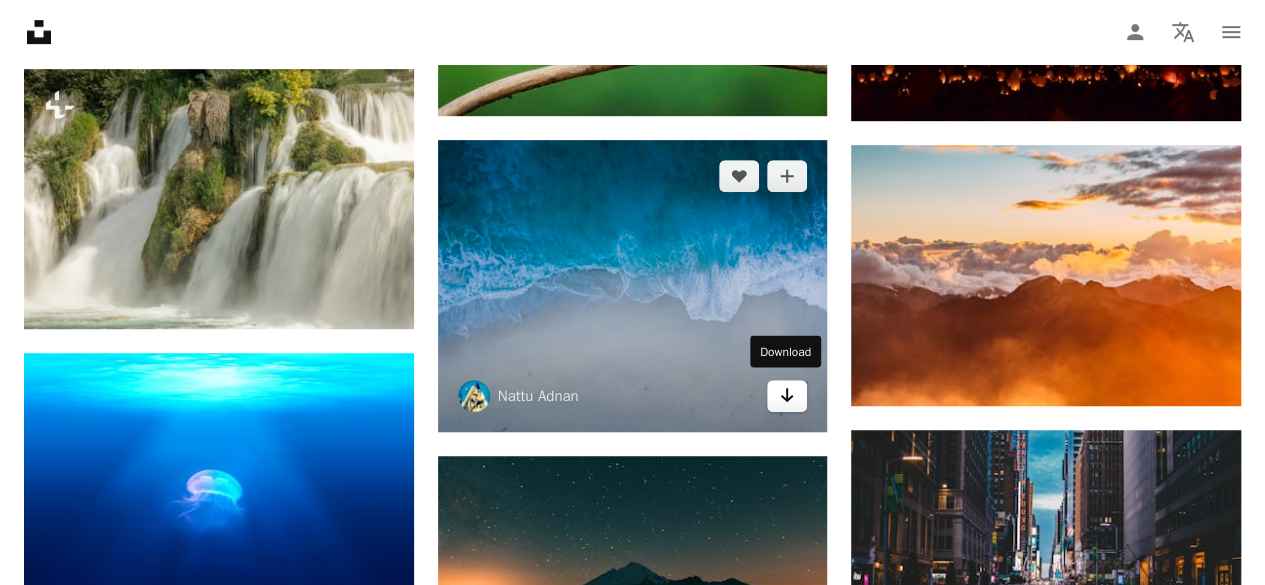 click on "Arrow pointing down" 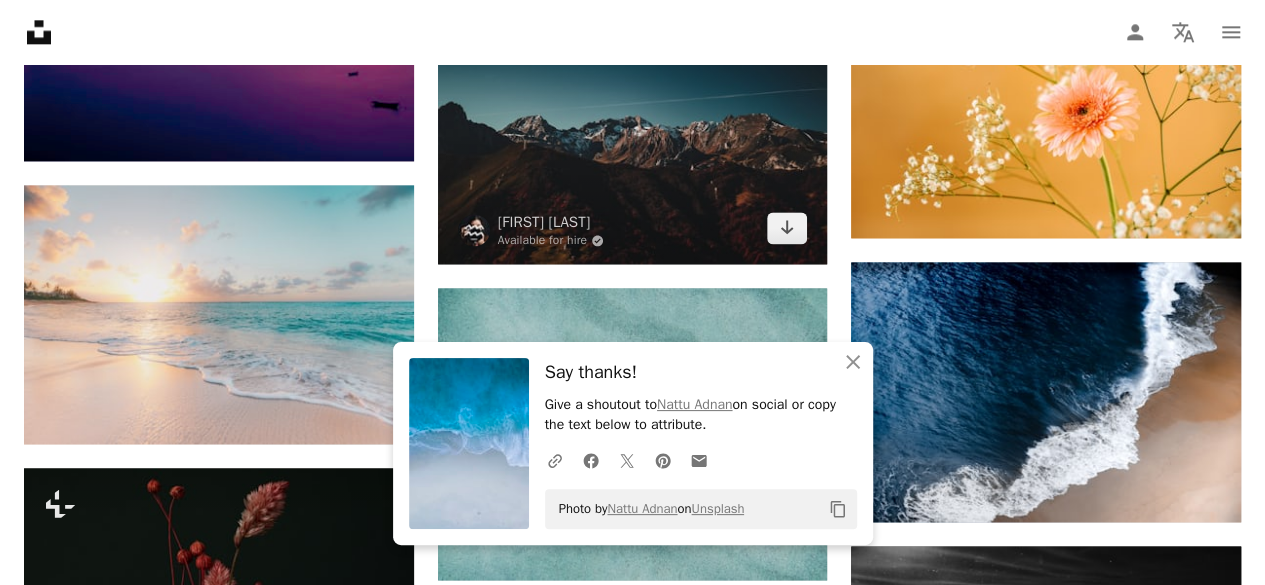 scroll, scrollTop: 5062, scrollLeft: 0, axis: vertical 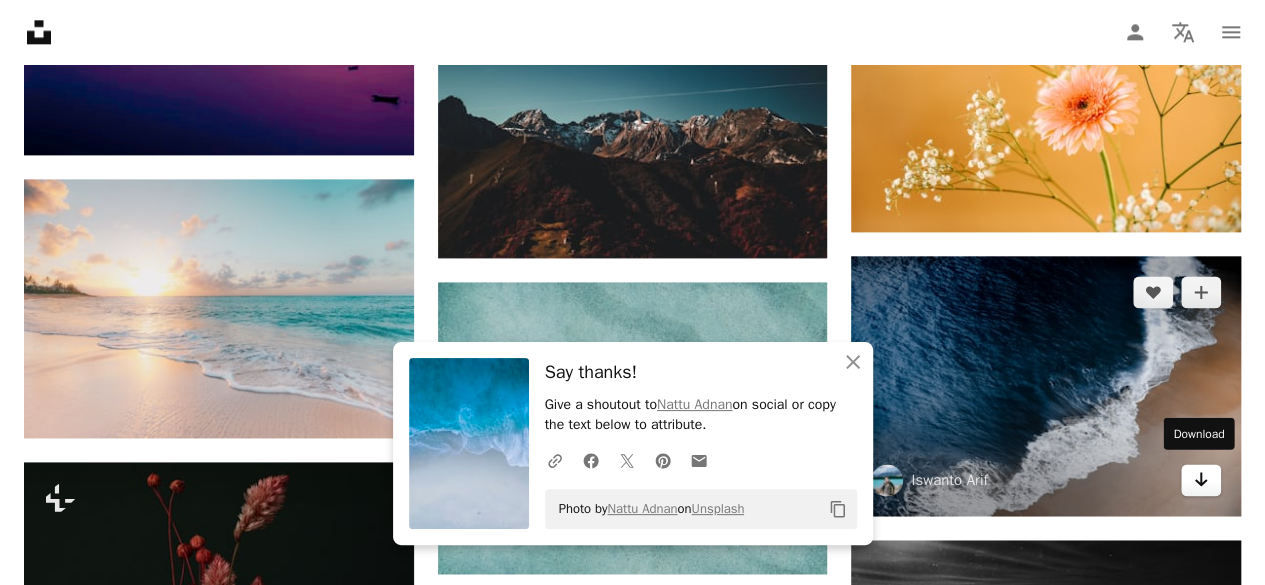 click on "Arrow pointing down" 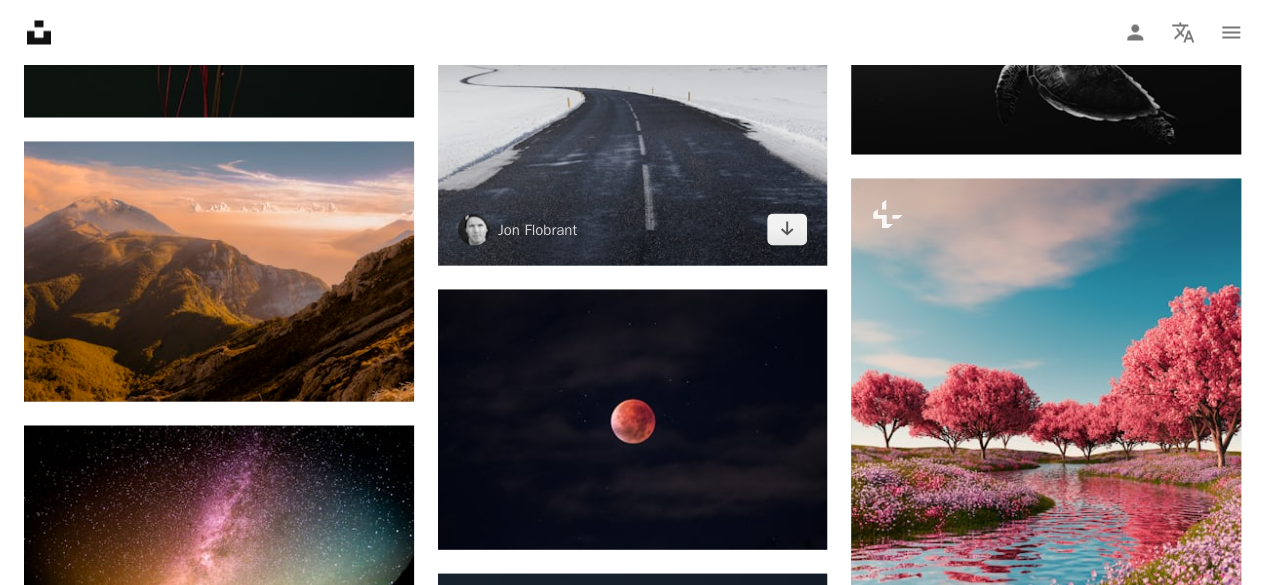 scroll, scrollTop: 5666, scrollLeft: 0, axis: vertical 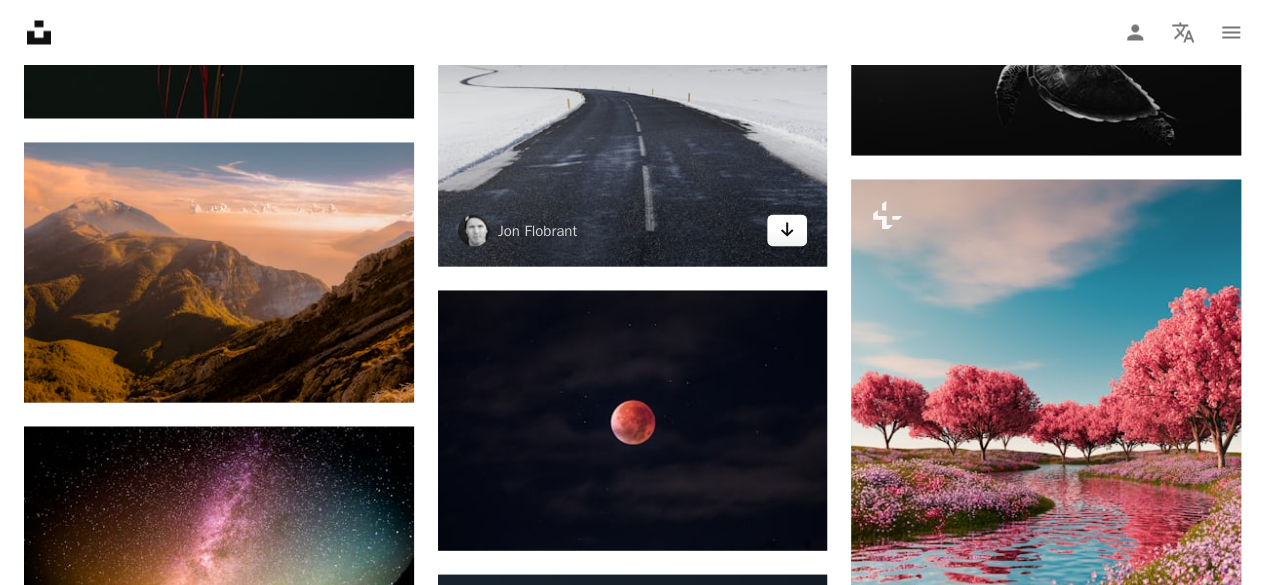 click on "Arrow pointing down" 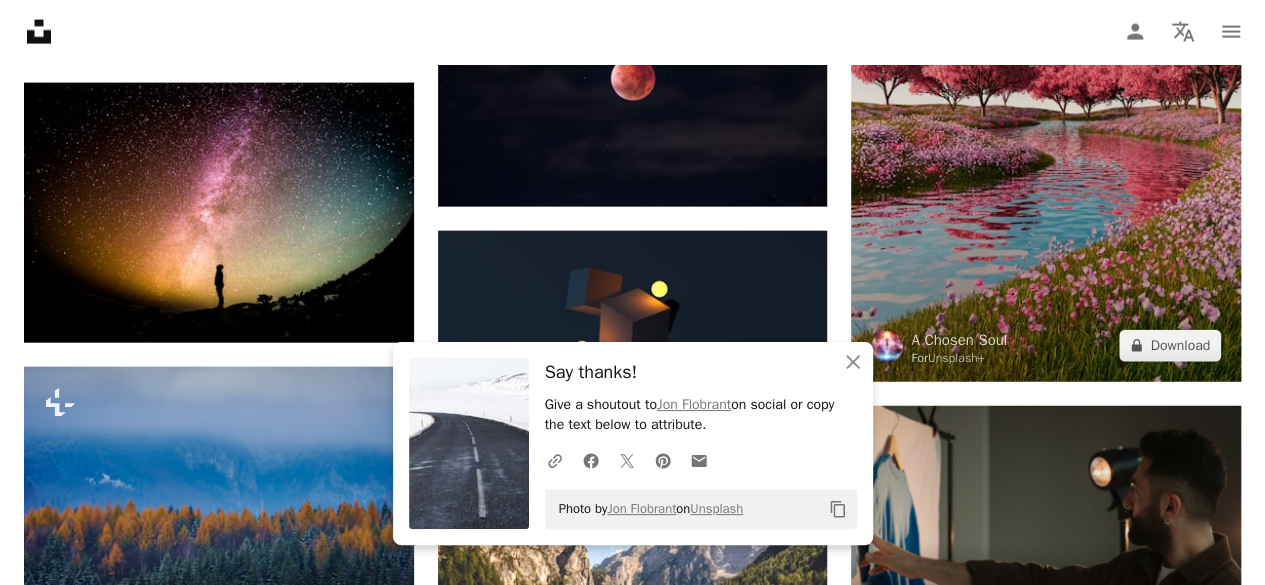 scroll, scrollTop: 5940, scrollLeft: 0, axis: vertical 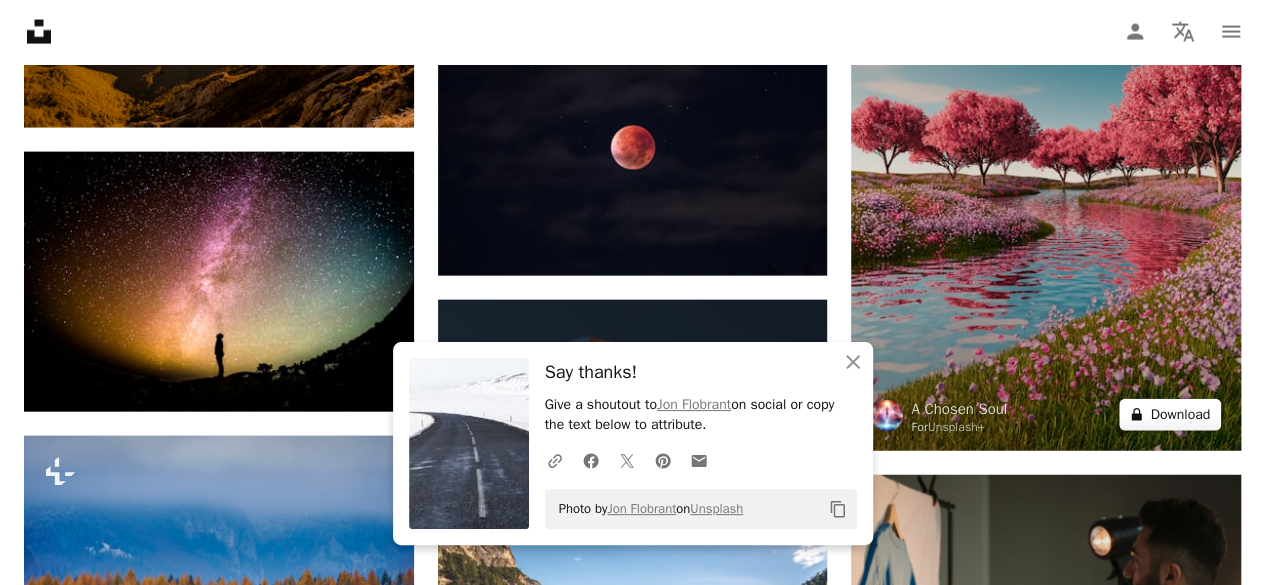 click on "A lock Download" at bounding box center (1170, 415) 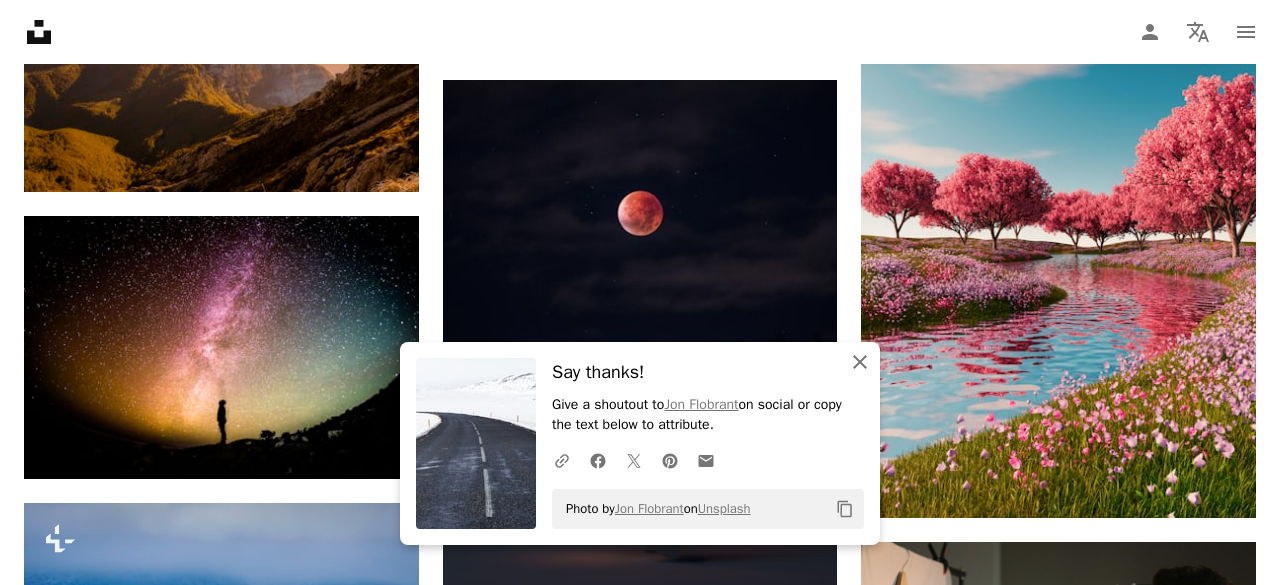 click on "An X shape" 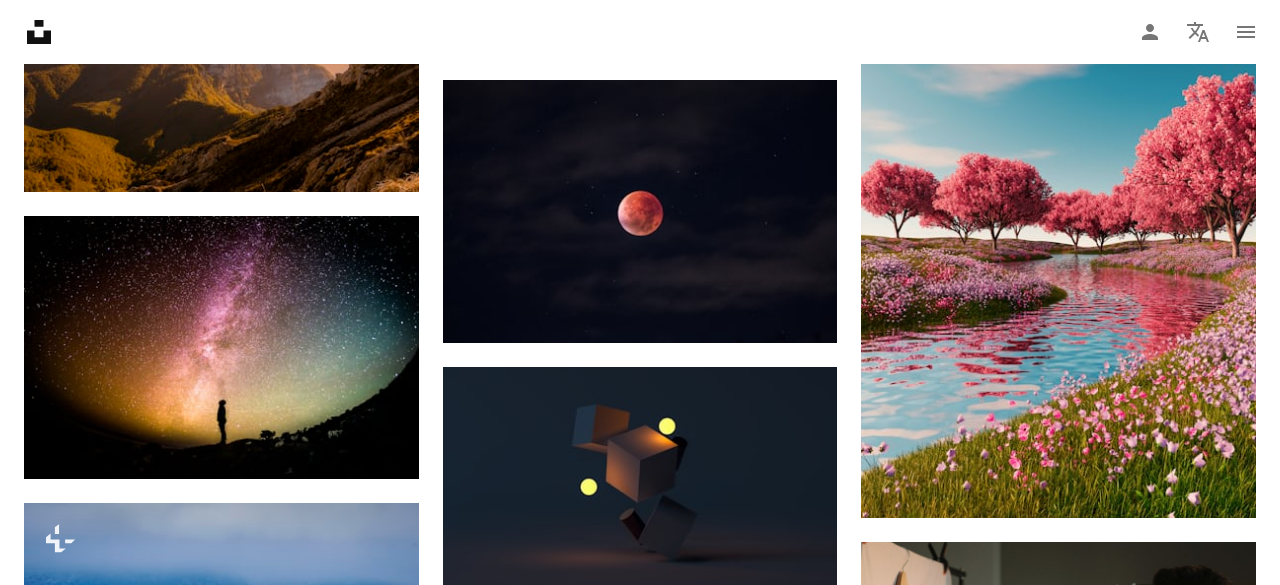 click on "An X shape Premium, ready to use images. Get unlimited access. A plus sign Members-only content added monthly A plus sign Unlimited royalty-free downloads A plus sign Illustrations  New A plus sign Enhanced legal protections yearly 66%  off monthly $12   $4 USD per month * Get  Unsplash+ * When paid annually, billed upfront  $48 Taxes where applicable. Renews automatically. Cancel anytime." at bounding box center (640, 3650) 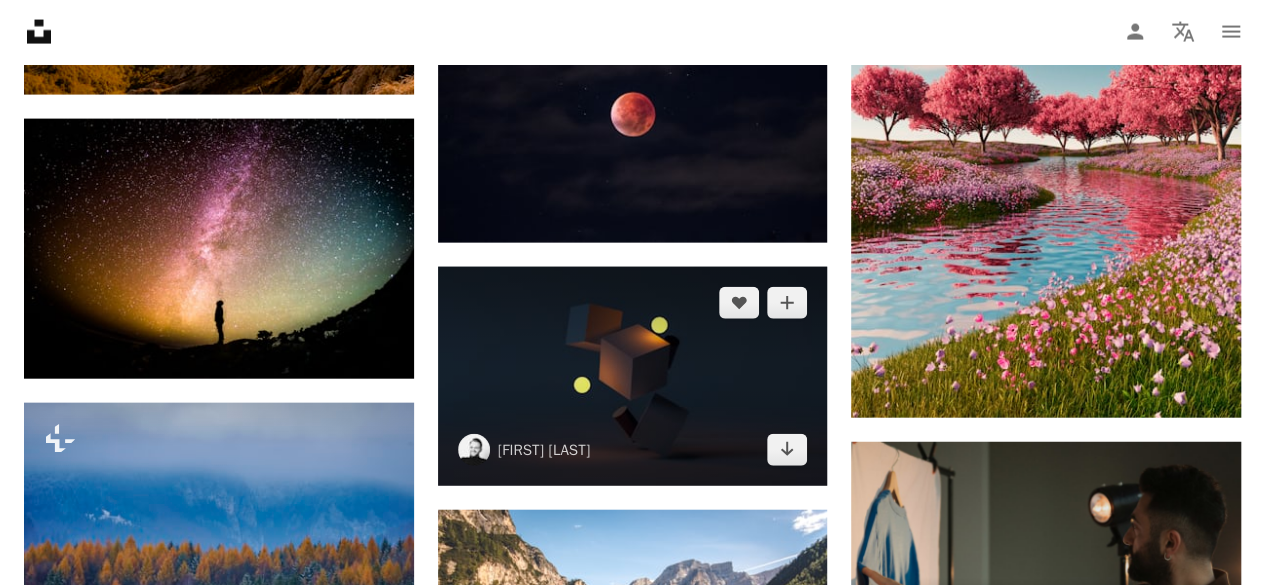 scroll, scrollTop: 6383, scrollLeft: 0, axis: vertical 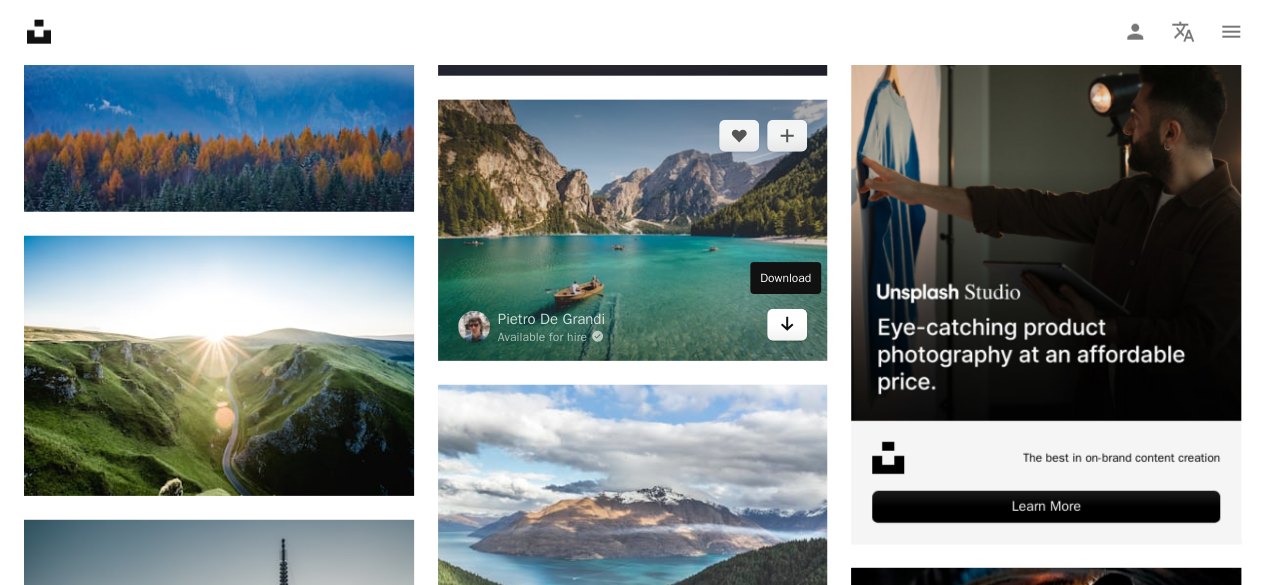 click on "Arrow pointing down" 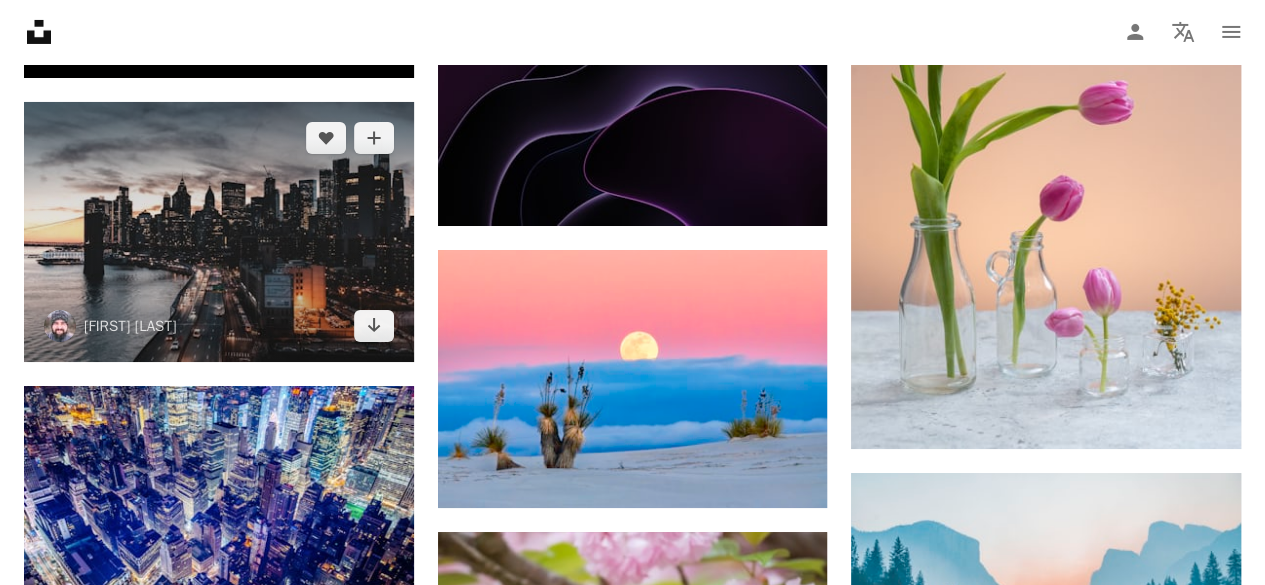 scroll, scrollTop: 7352, scrollLeft: 0, axis: vertical 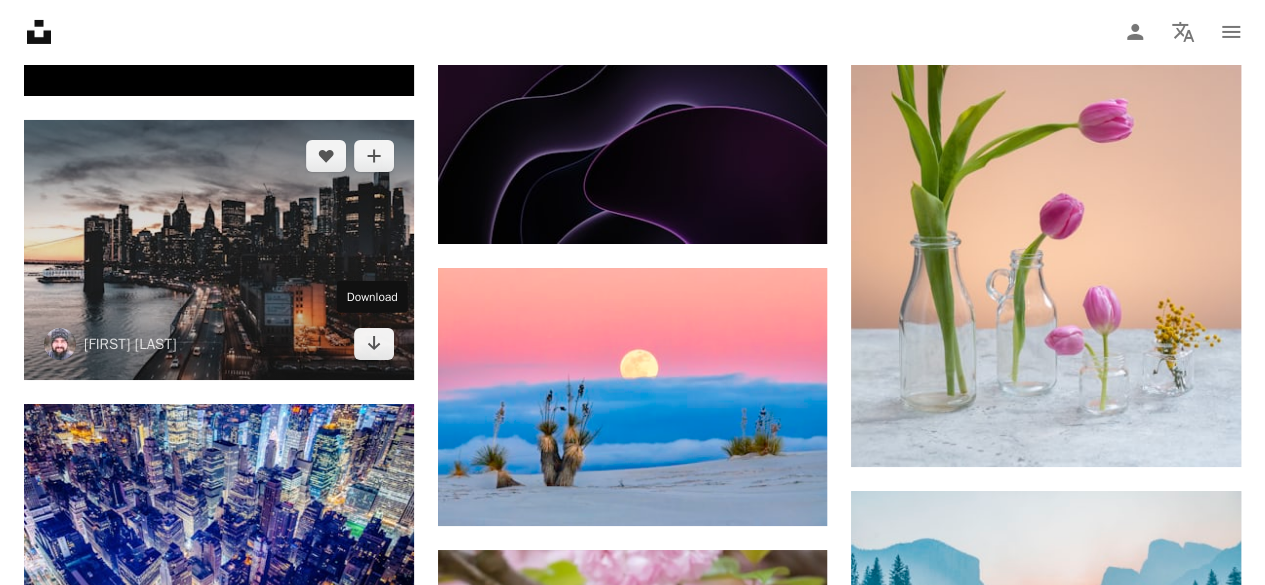 drag, startPoint x: 363, startPoint y: 343, endPoint x: 381, endPoint y: 353, distance: 20.59126 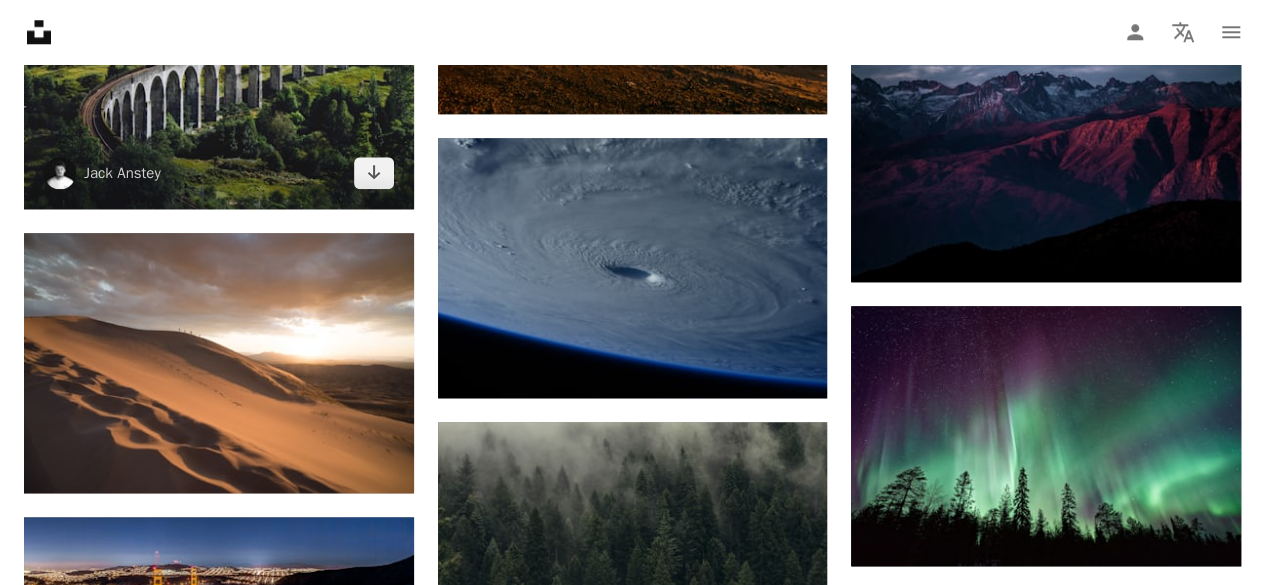 scroll, scrollTop: 8526, scrollLeft: 0, axis: vertical 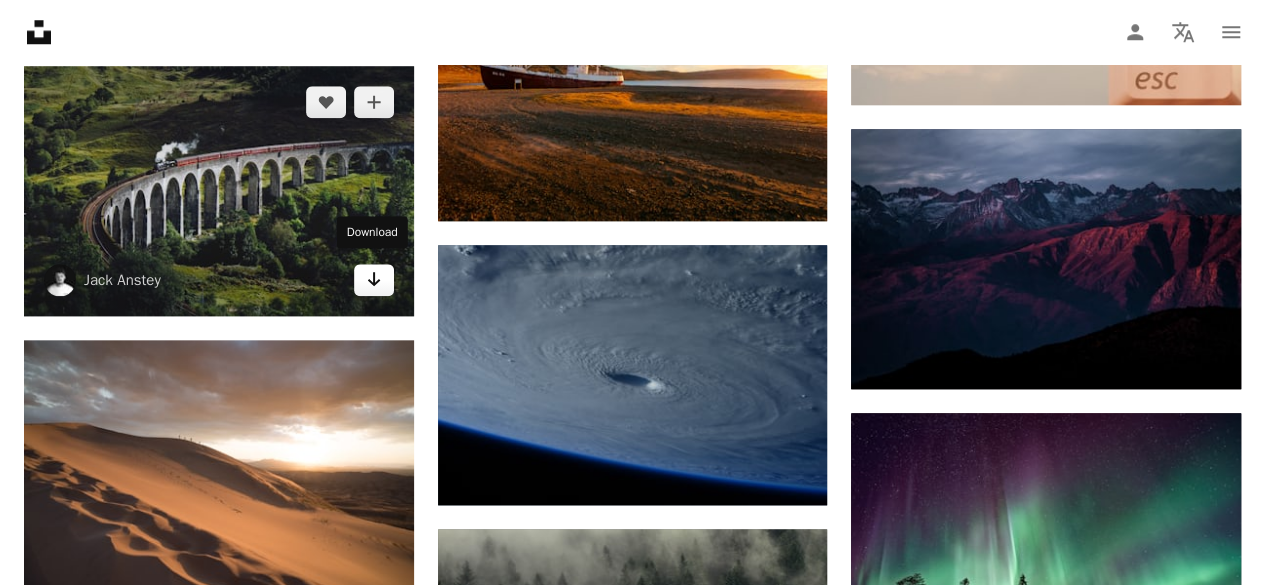 click 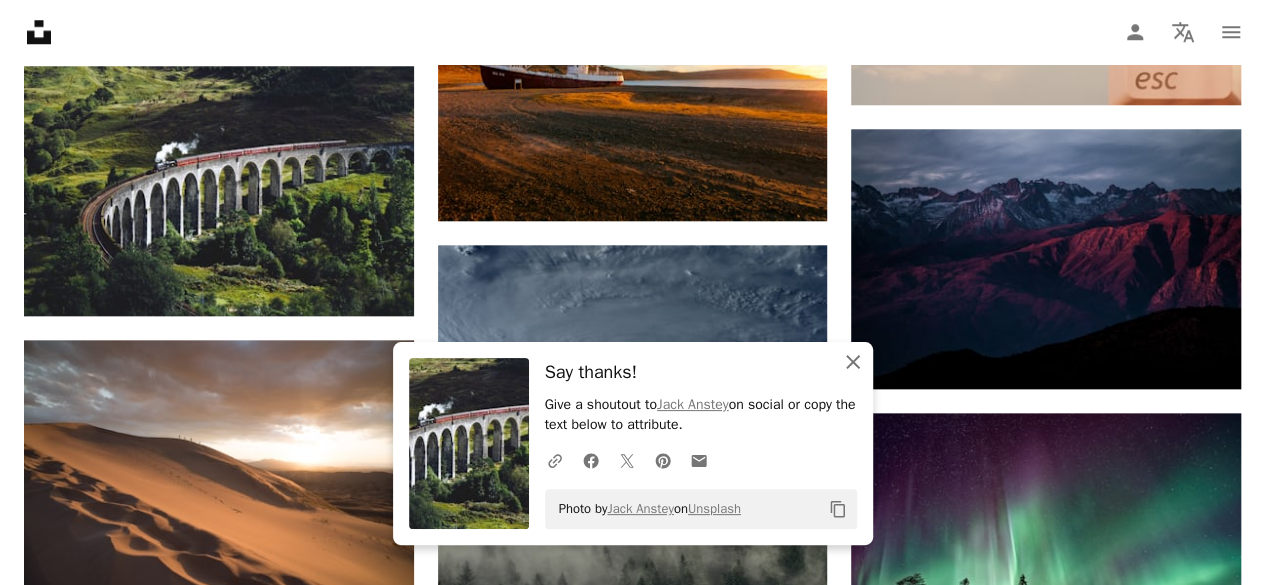 click on "An X shape" 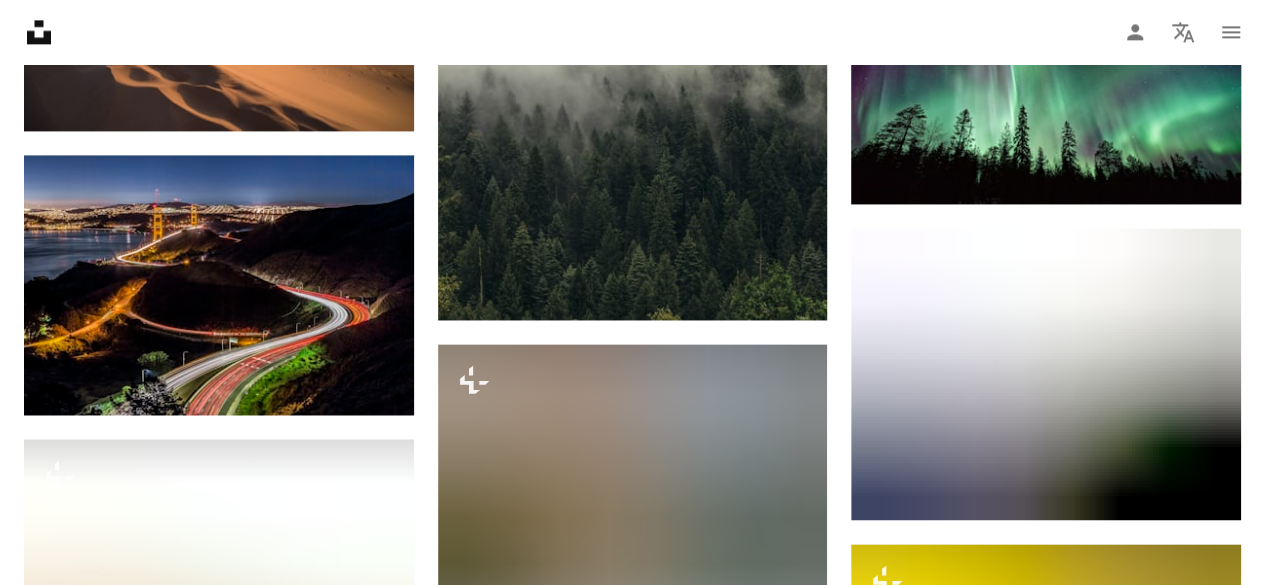 scroll, scrollTop: 8996, scrollLeft: 0, axis: vertical 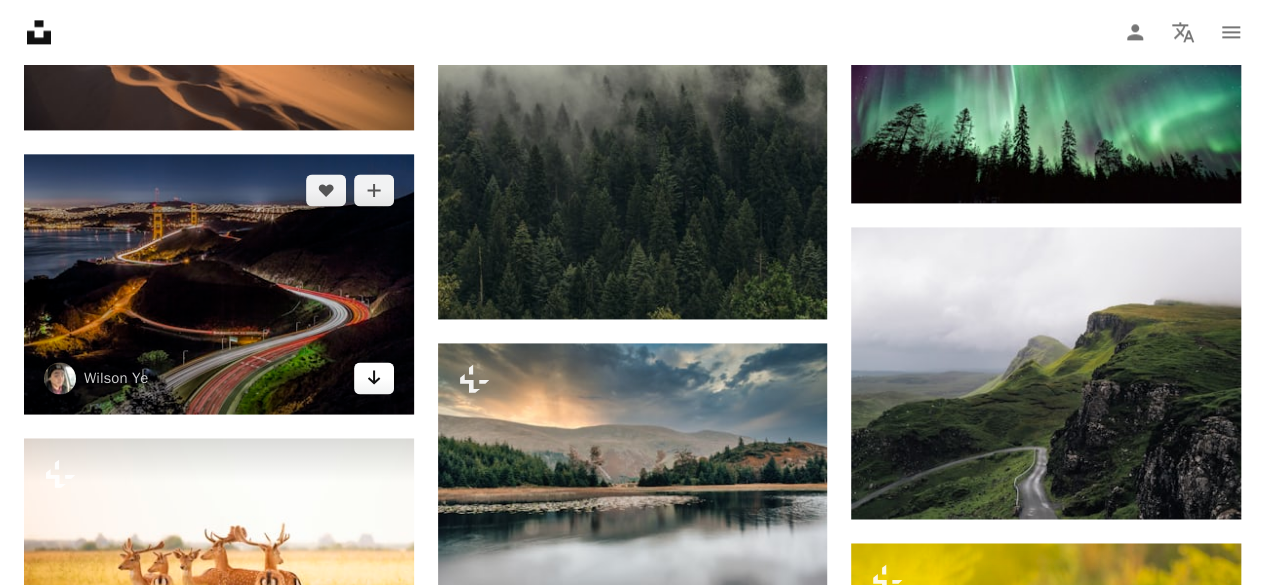 click on "Arrow pointing down" at bounding box center (374, 378) 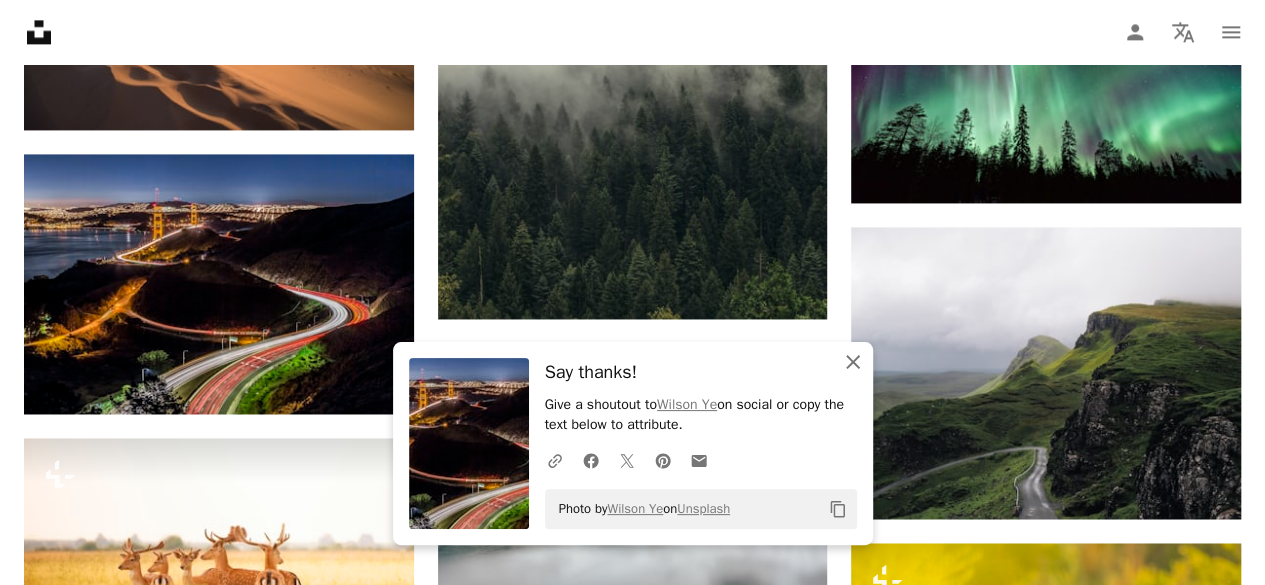click on "An X shape" 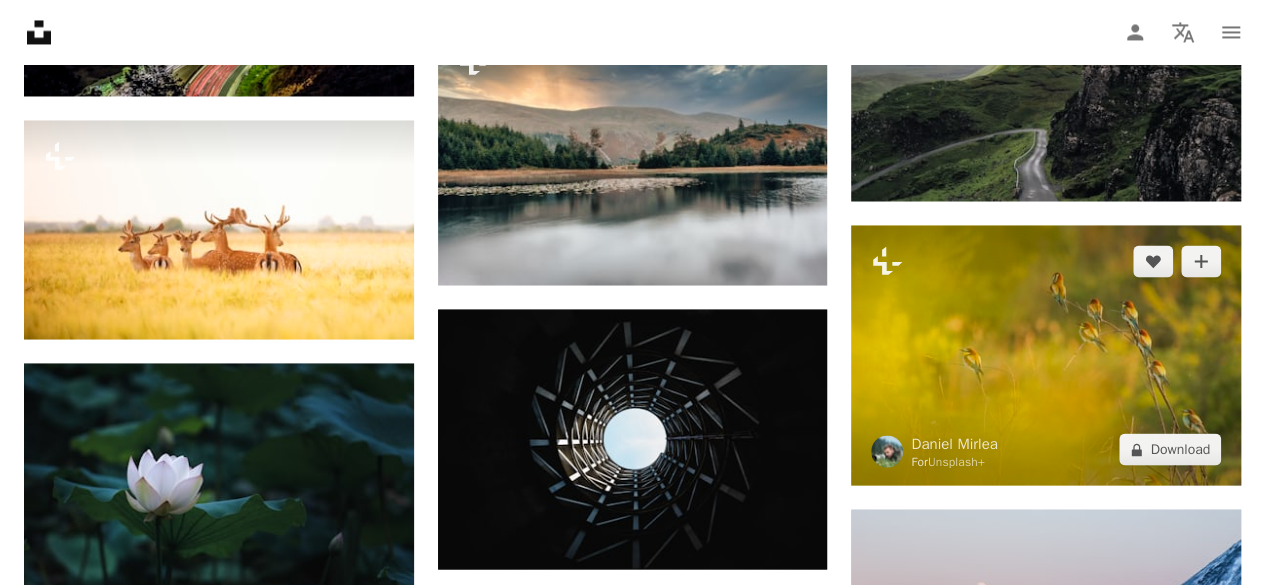 scroll, scrollTop: 9315, scrollLeft: 0, axis: vertical 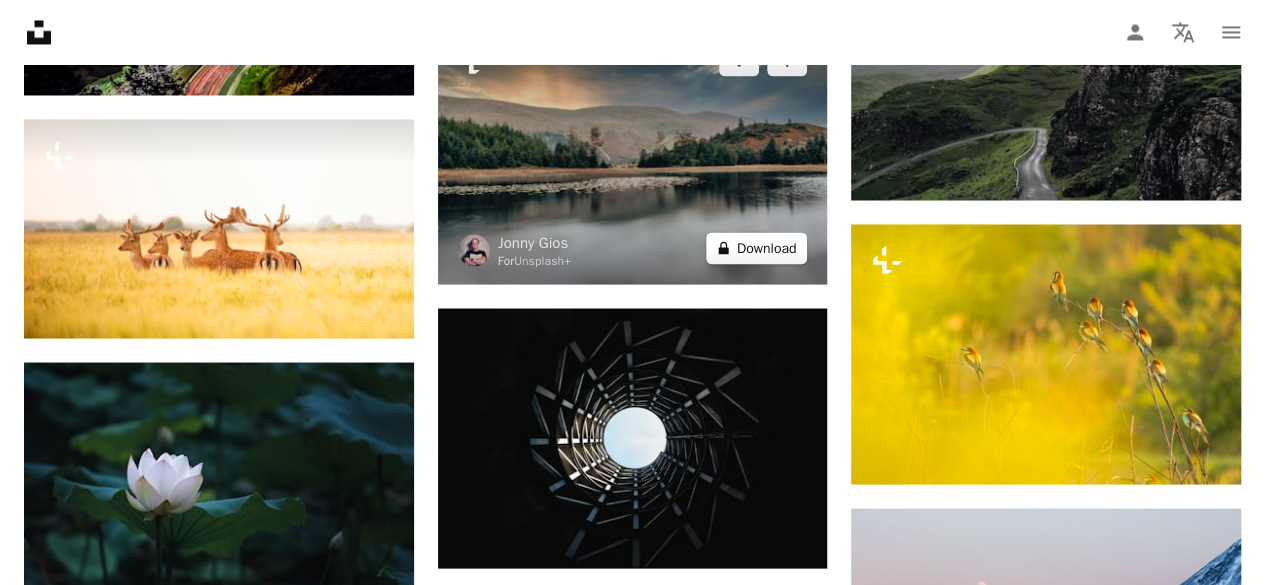 click on "A lock Download" at bounding box center [757, 248] 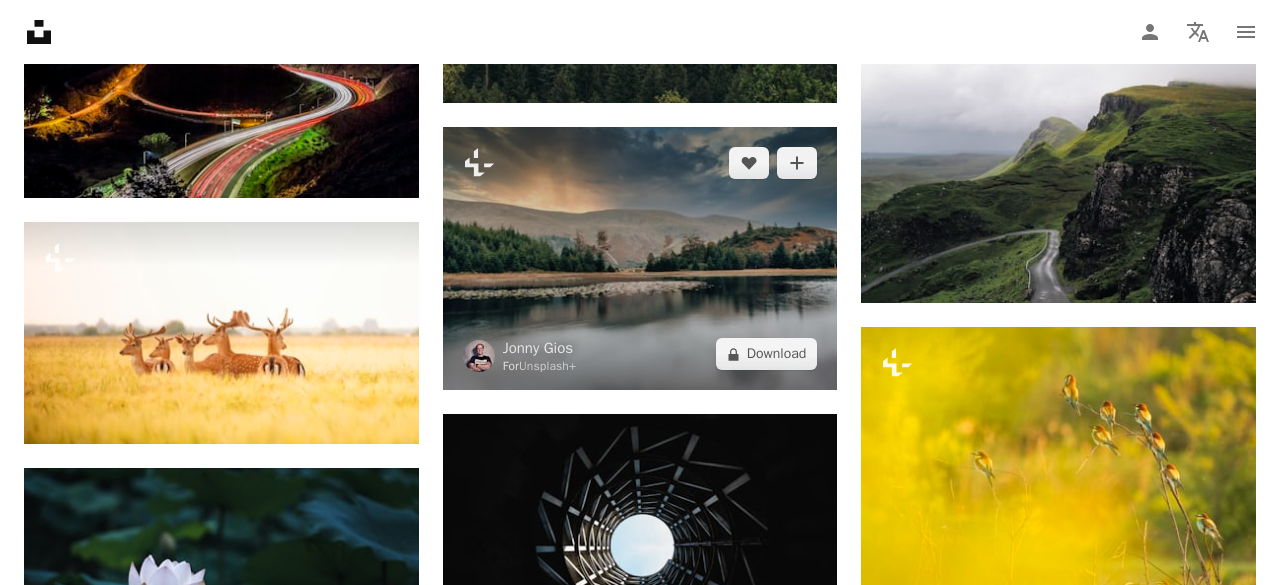 drag, startPoint x: 16, startPoint y: 27, endPoint x: 688, endPoint y: 161, distance: 685.22986 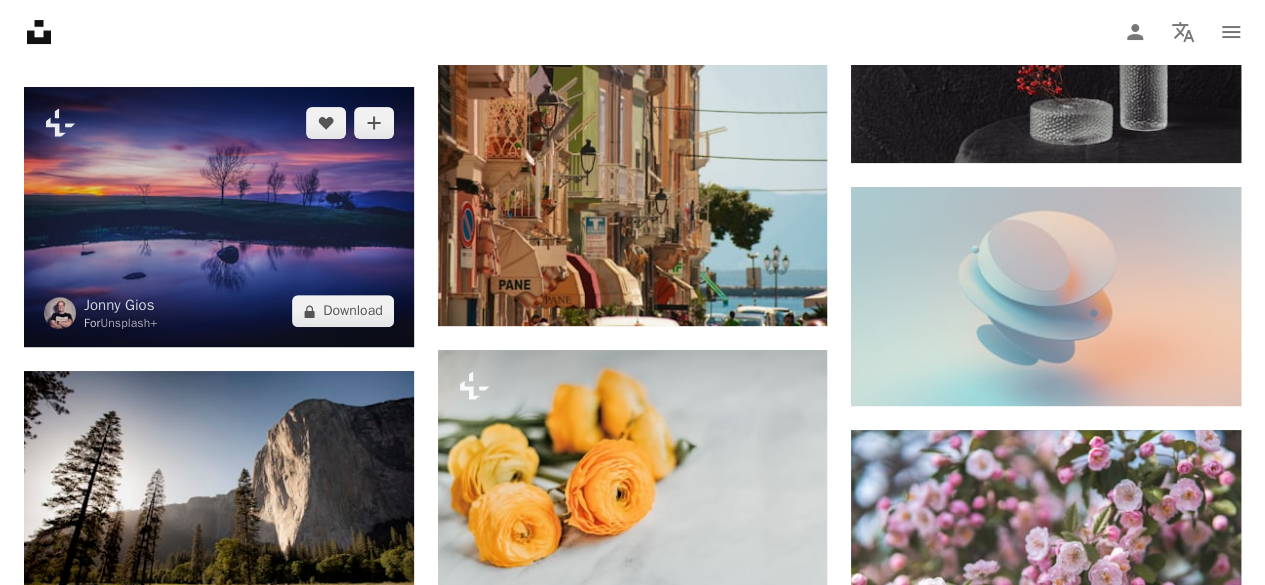 scroll, scrollTop: 11575, scrollLeft: 0, axis: vertical 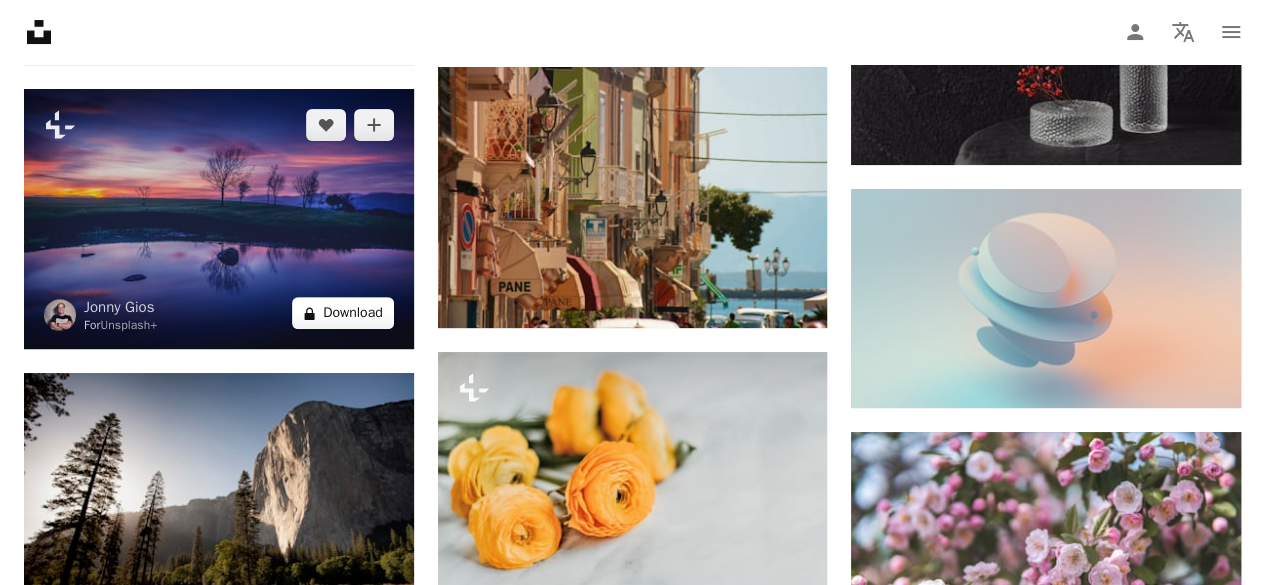 click on "A lock Download" at bounding box center (343, 313) 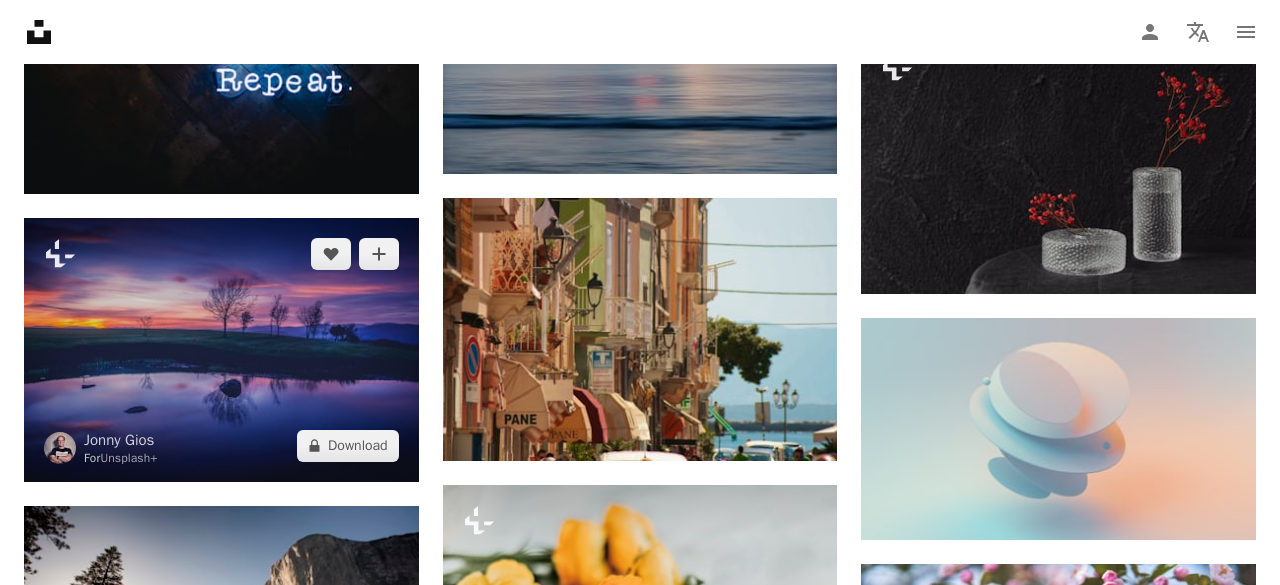 drag, startPoint x: 24, startPoint y: 23, endPoint x: 308, endPoint y: 164, distance: 317.0757 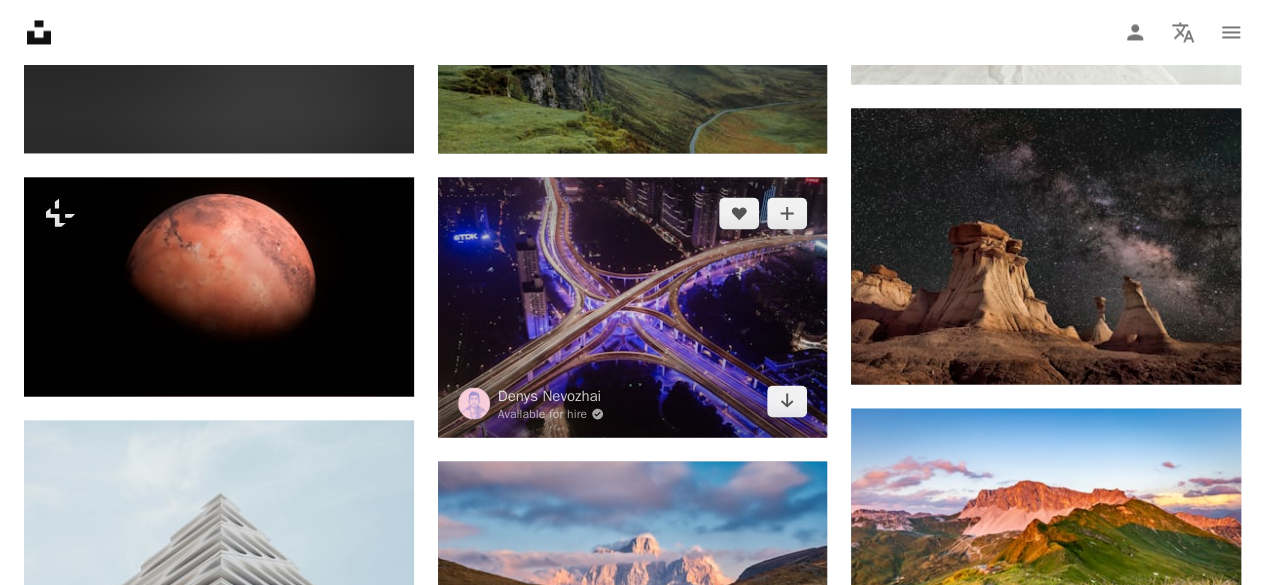 scroll, scrollTop: 16882, scrollLeft: 0, axis: vertical 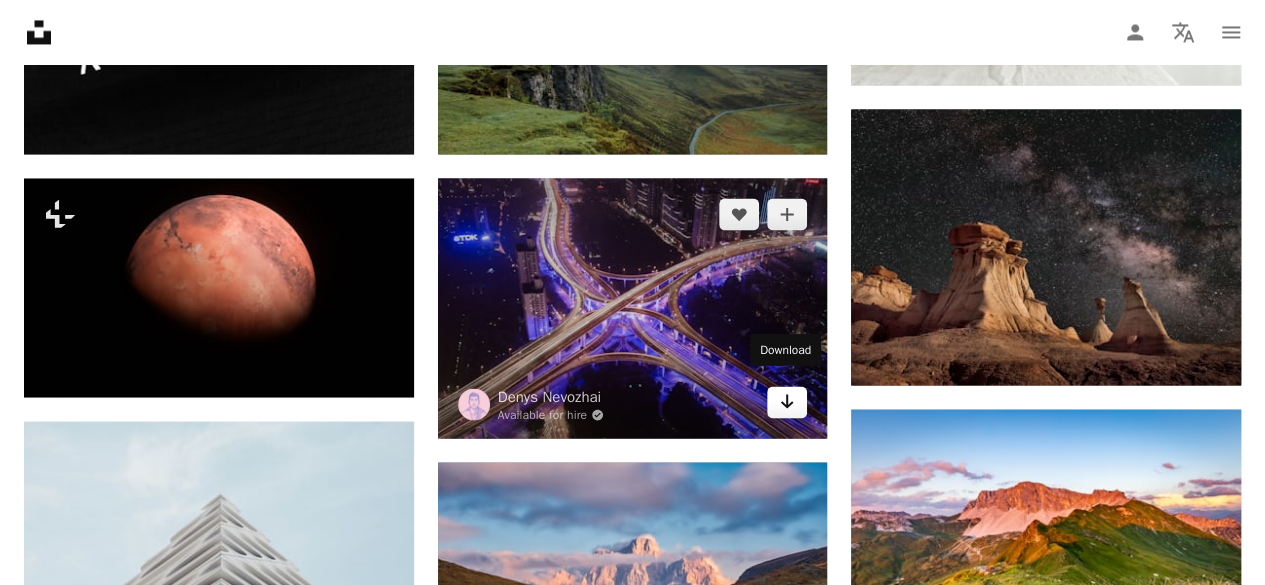 click on "Arrow pointing down" 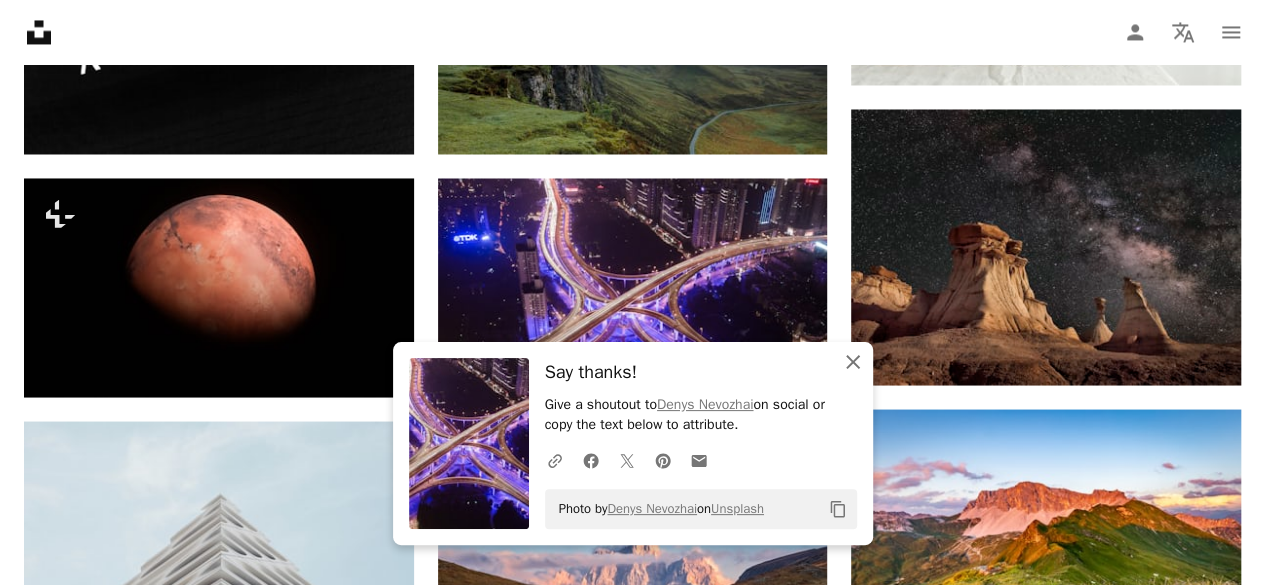 click on "An X shape" 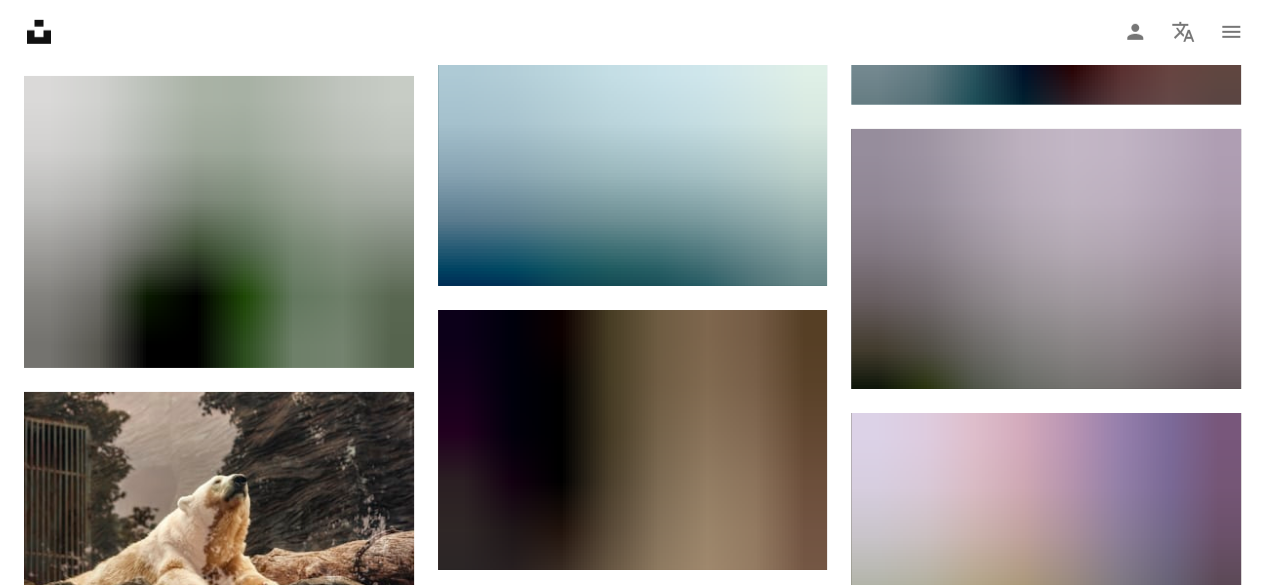 scroll, scrollTop: 18352, scrollLeft: 0, axis: vertical 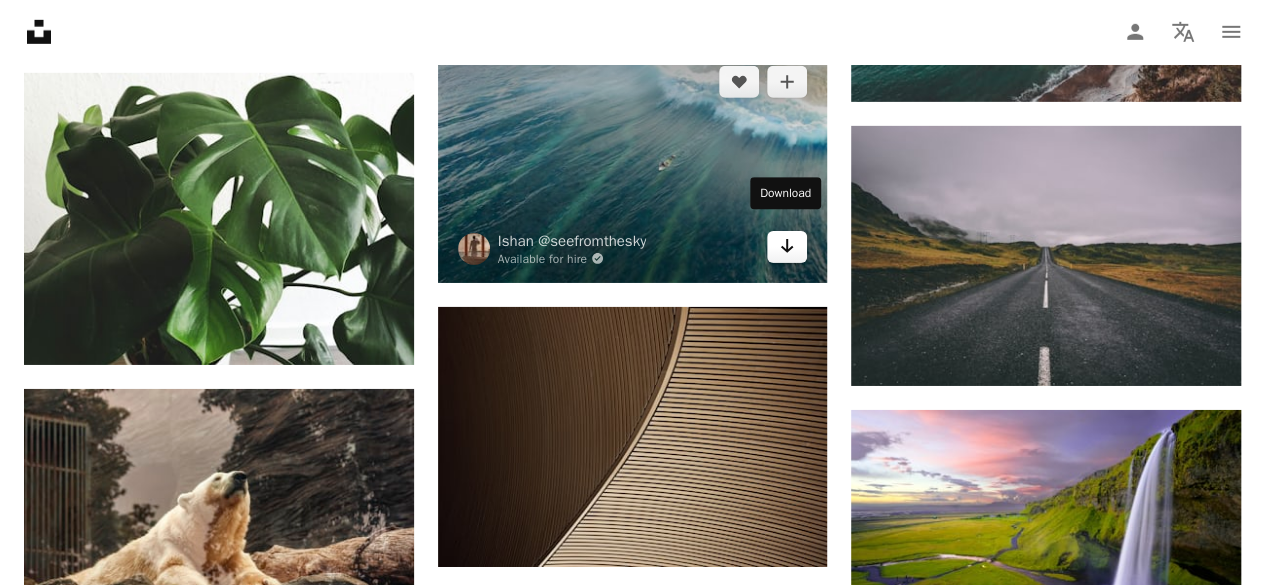 click on "Arrow pointing down" 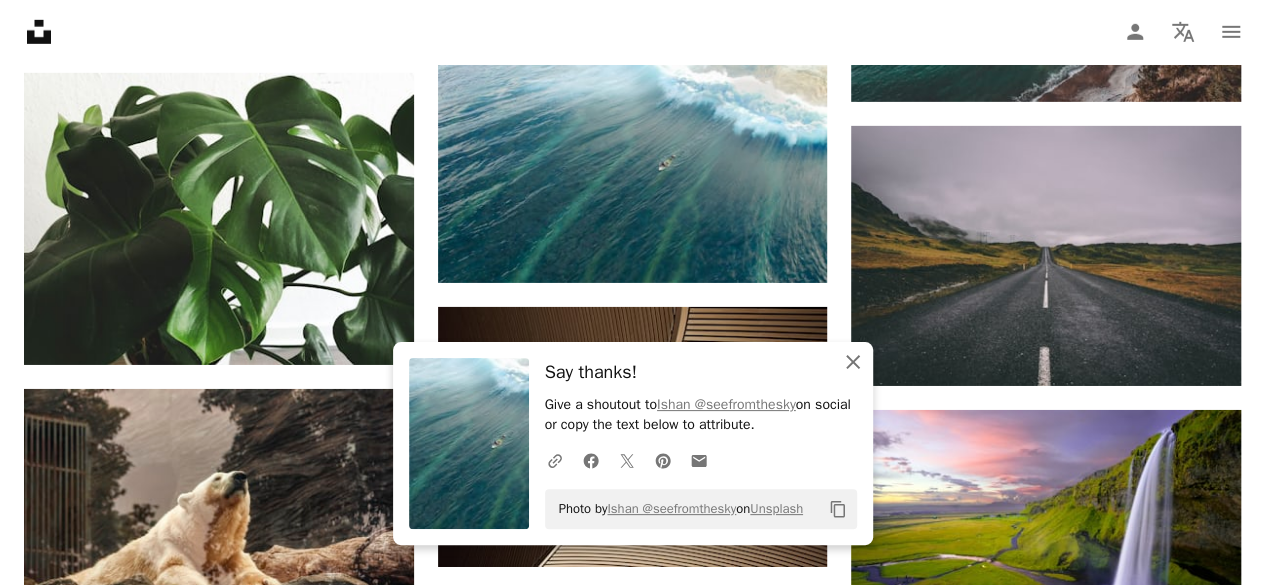 click on "An X shape" 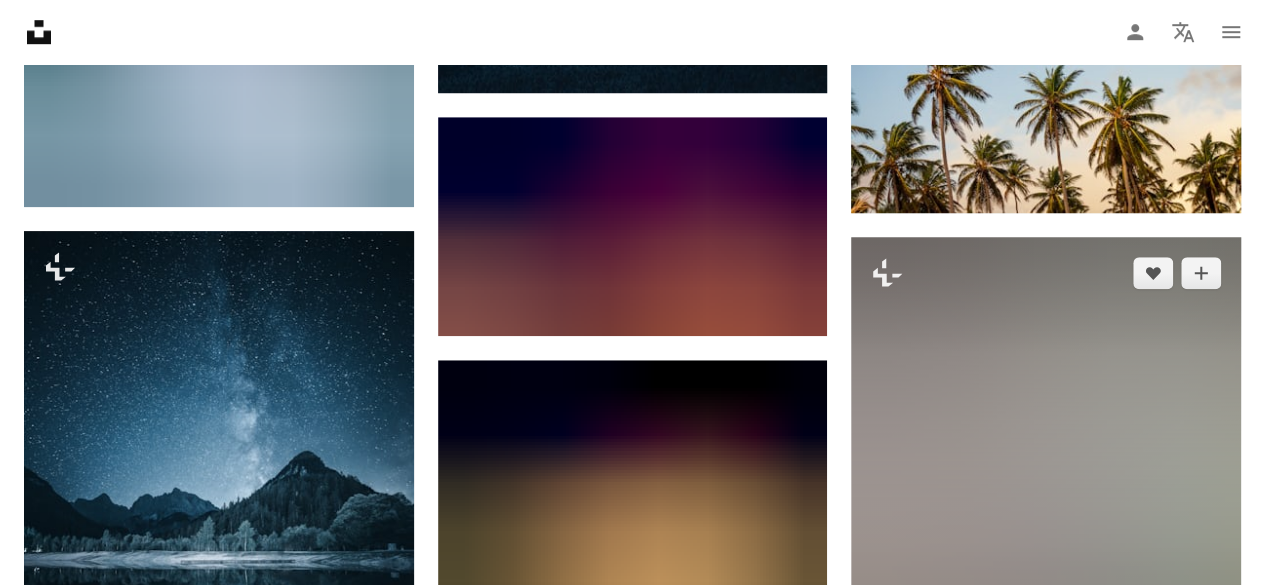 scroll, scrollTop: 19632, scrollLeft: 0, axis: vertical 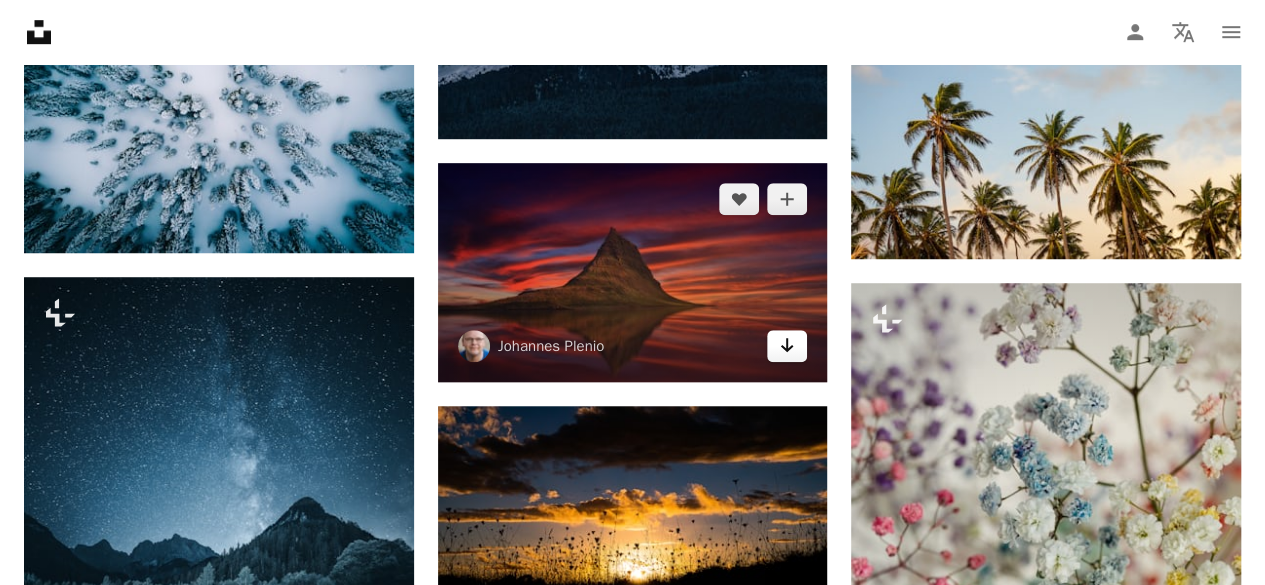 click on "Arrow pointing down" 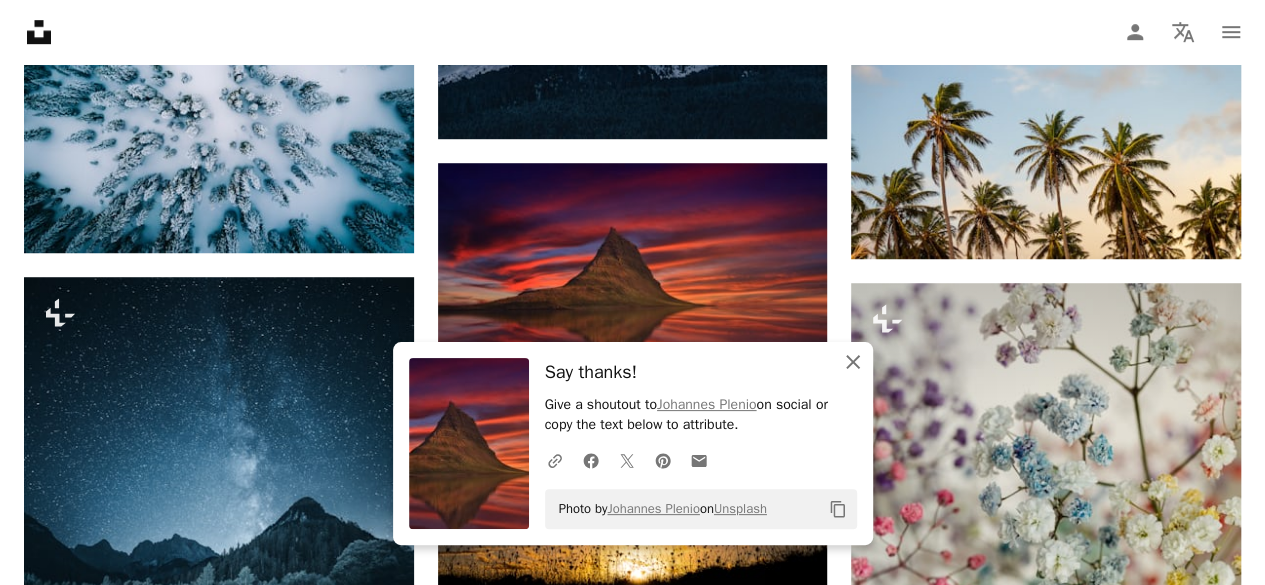click on "An X shape" 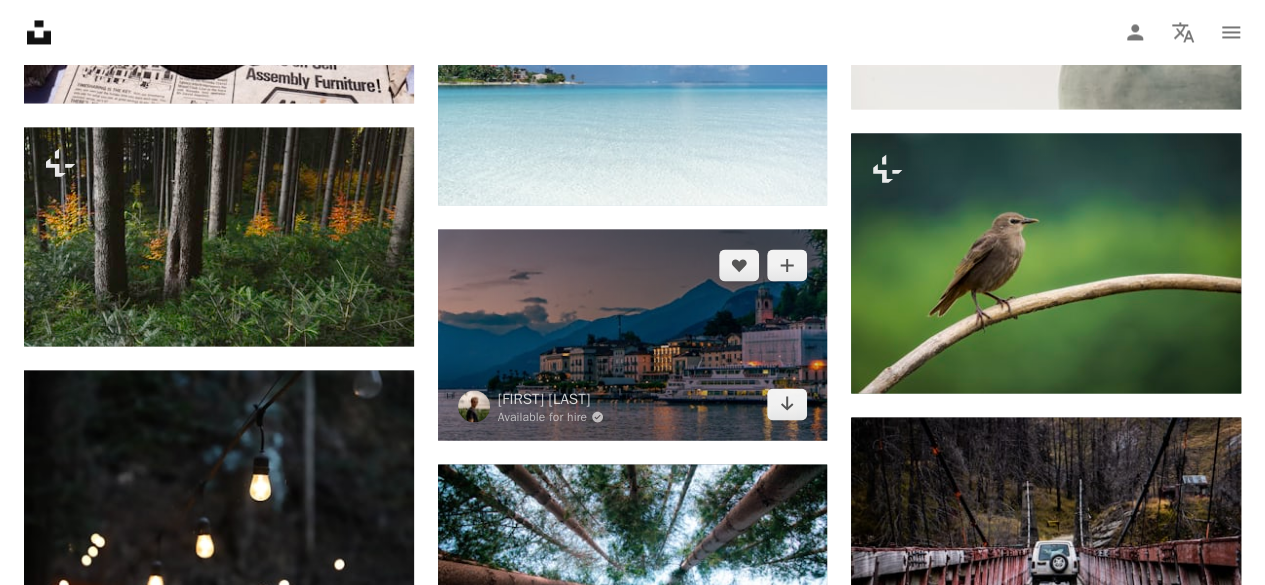 scroll, scrollTop: 20652, scrollLeft: 0, axis: vertical 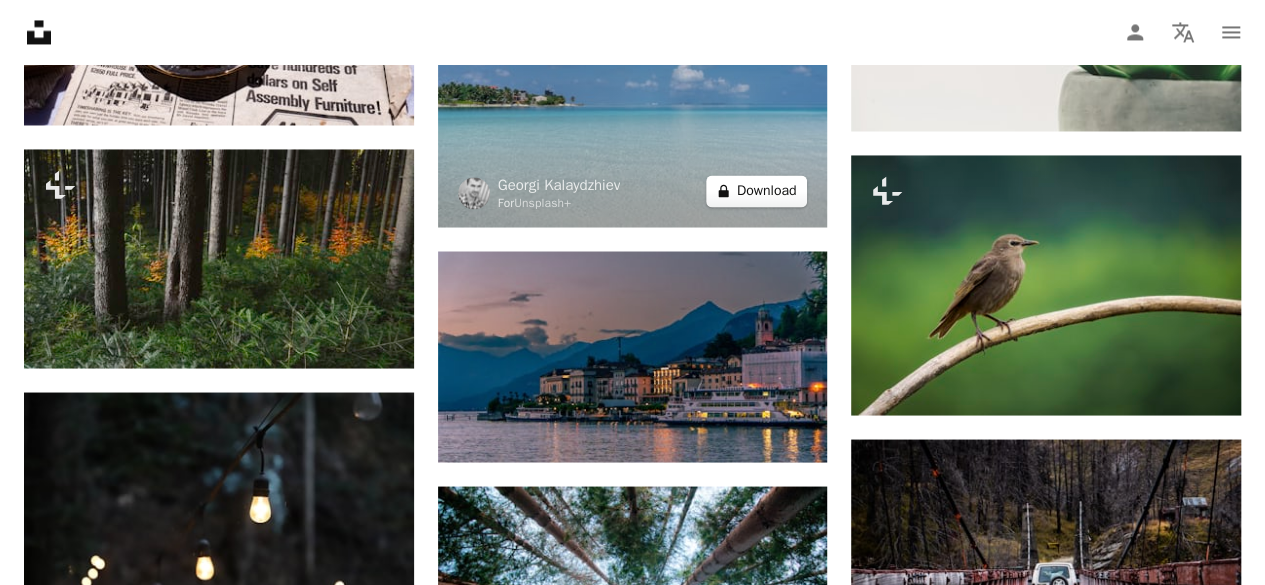 click on "A lock Download" at bounding box center [757, 191] 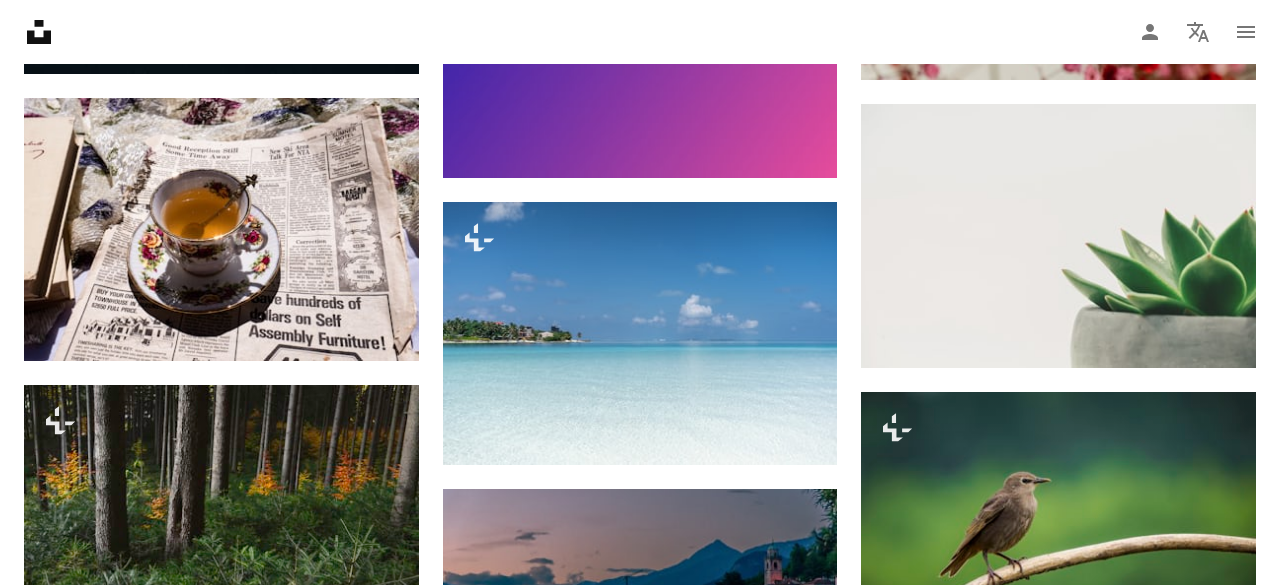 click on "An X shape" at bounding box center (20, 20) 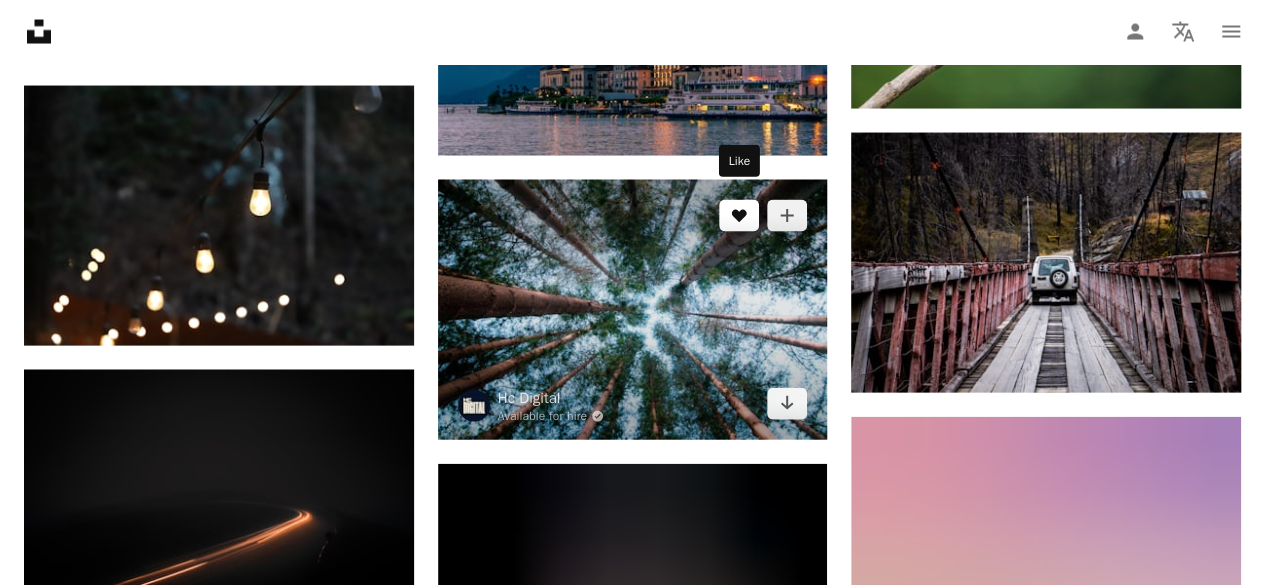 scroll, scrollTop: 20658, scrollLeft: 0, axis: vertical 